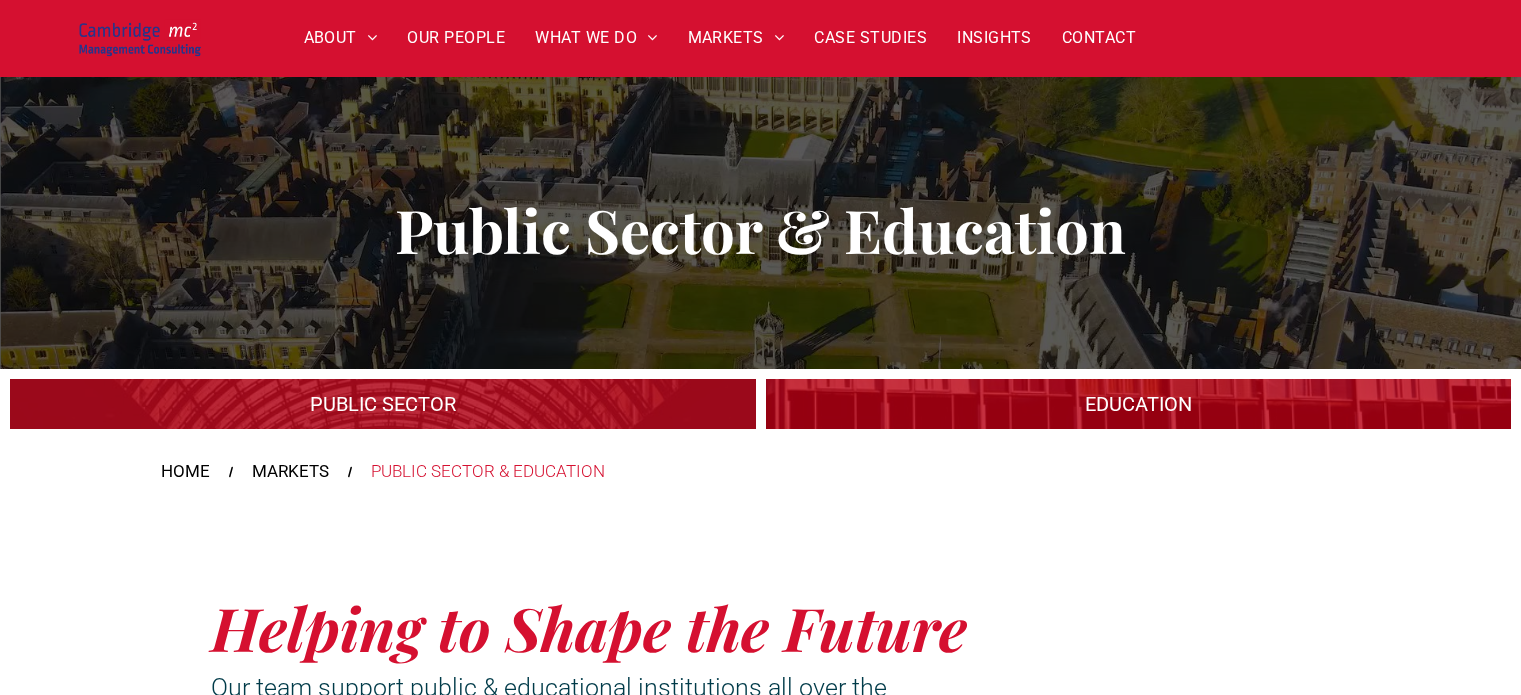 scroll, scrollTop: 400, scrollLeft: 0, axis: vertical 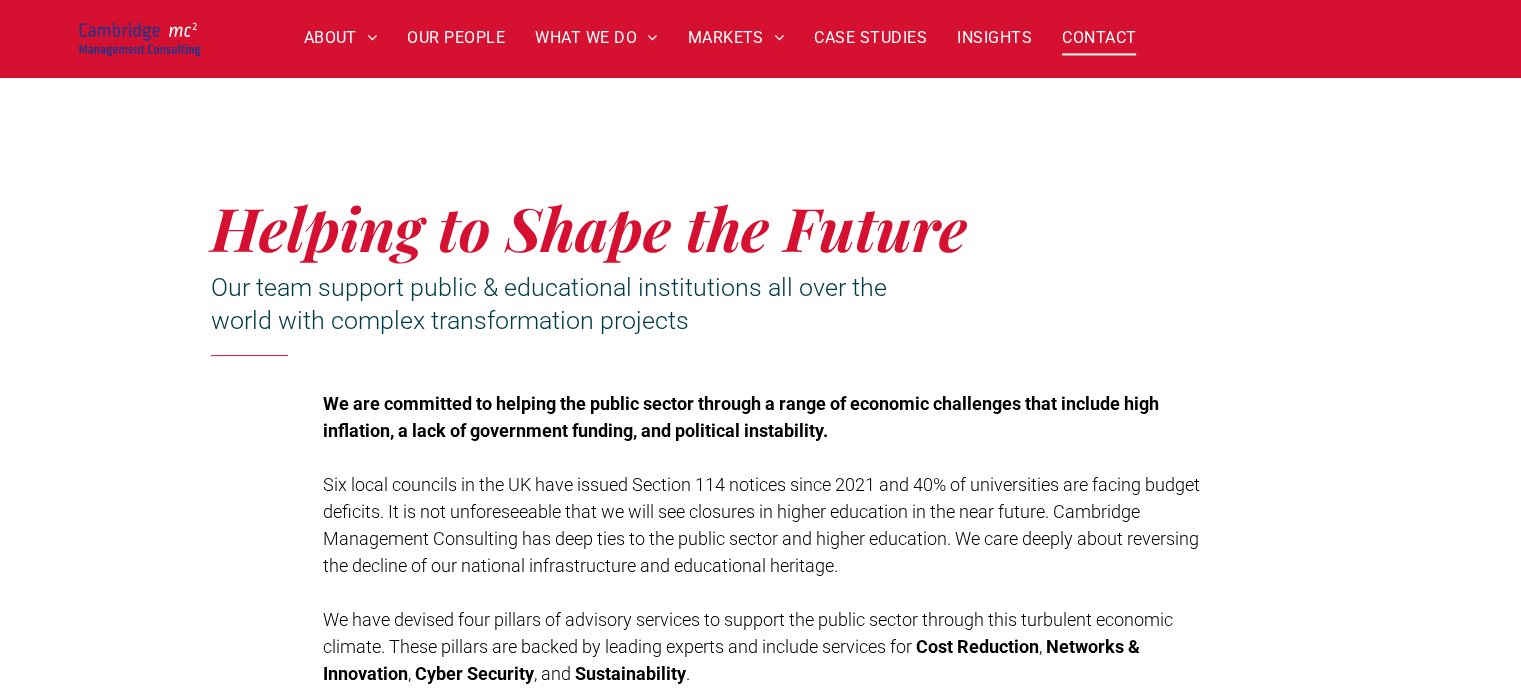 click on "CONTACT" at bounding box center [1099, 38] 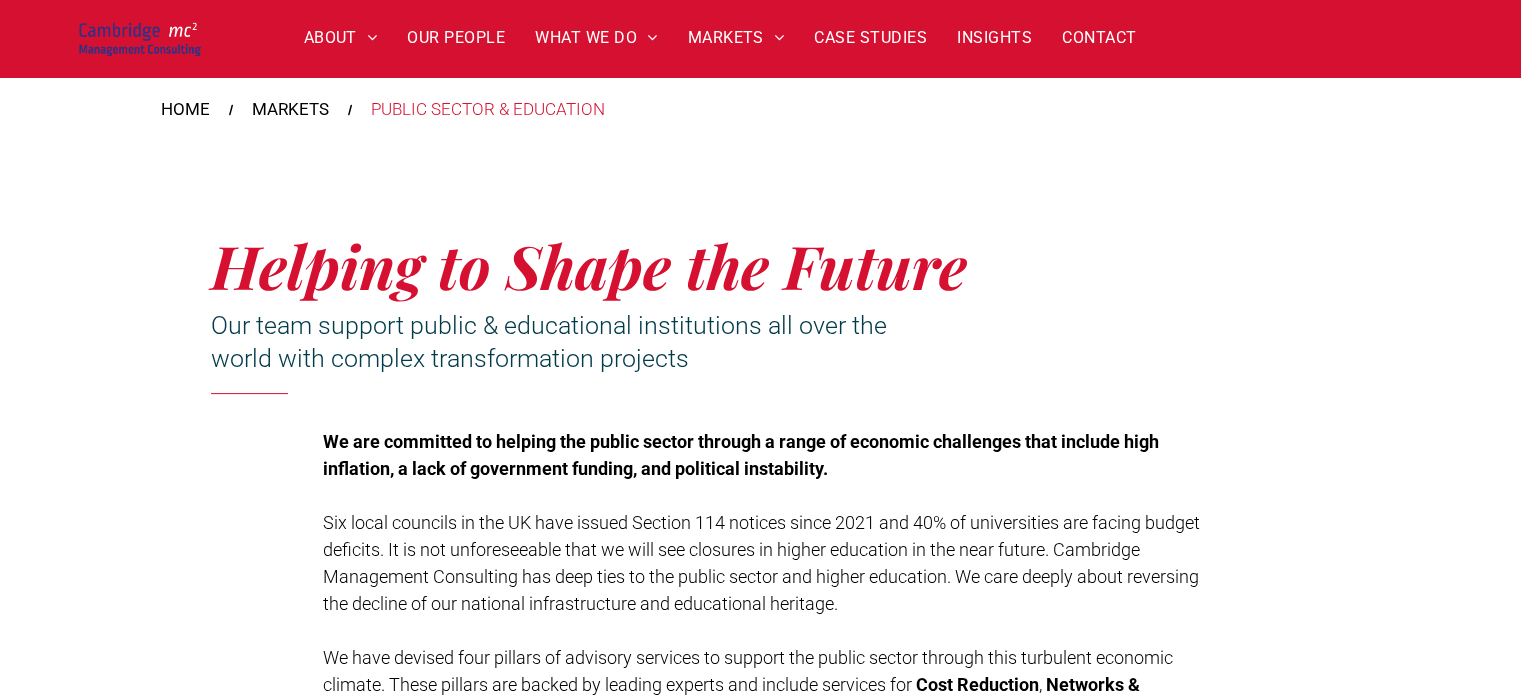scroll, scrollTop: 200, scrollLeft: 0, axis: vertical 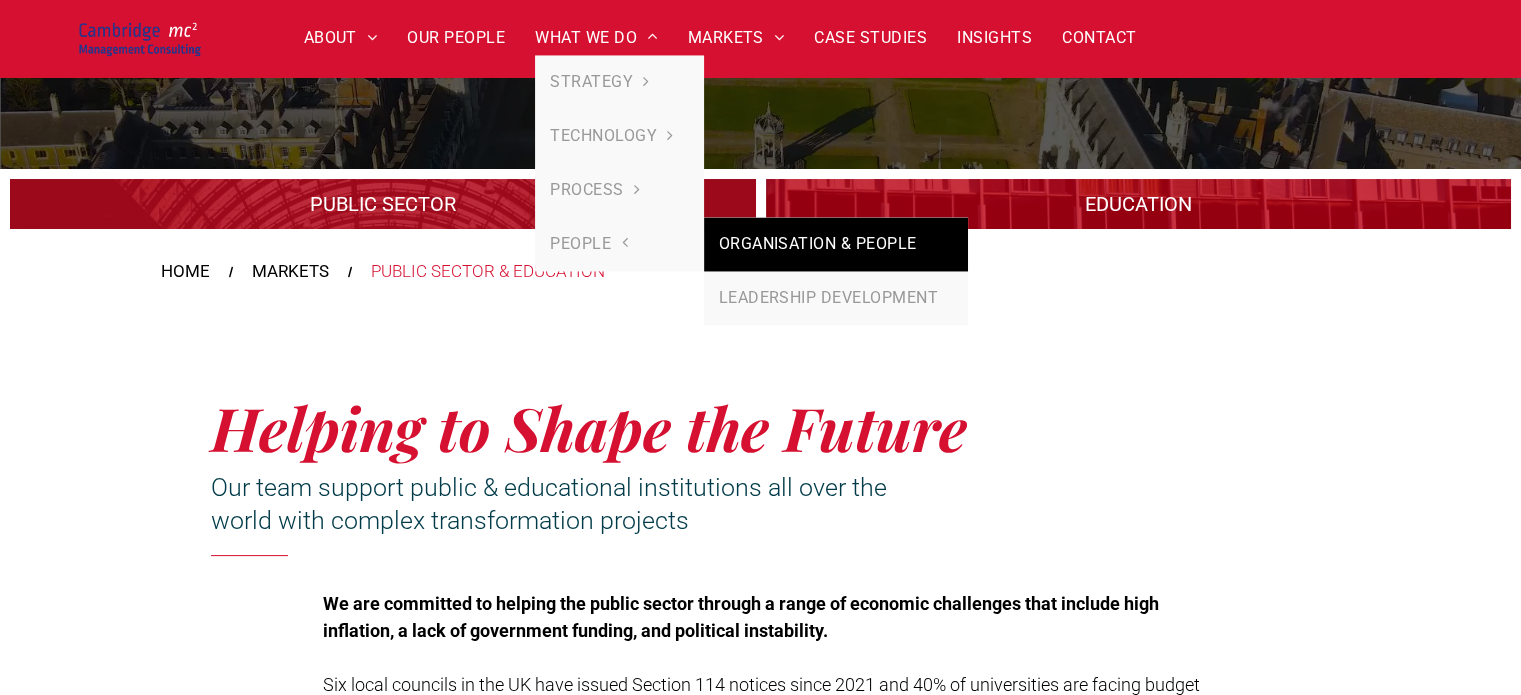 click on "ORGANISATION & PEOPLE" at bounding box center (836, 245) 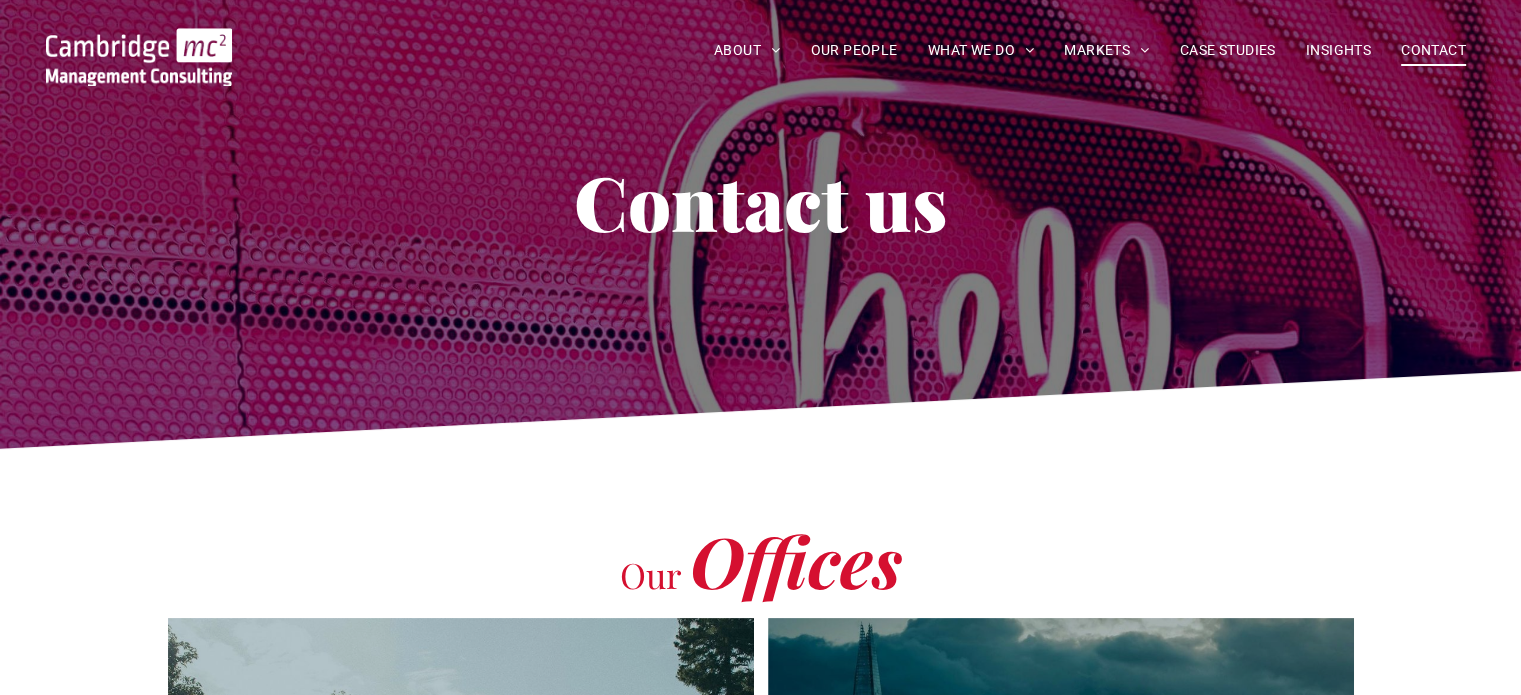 scroll, scrollTop: 0, scrollLeft: 0, axis: both 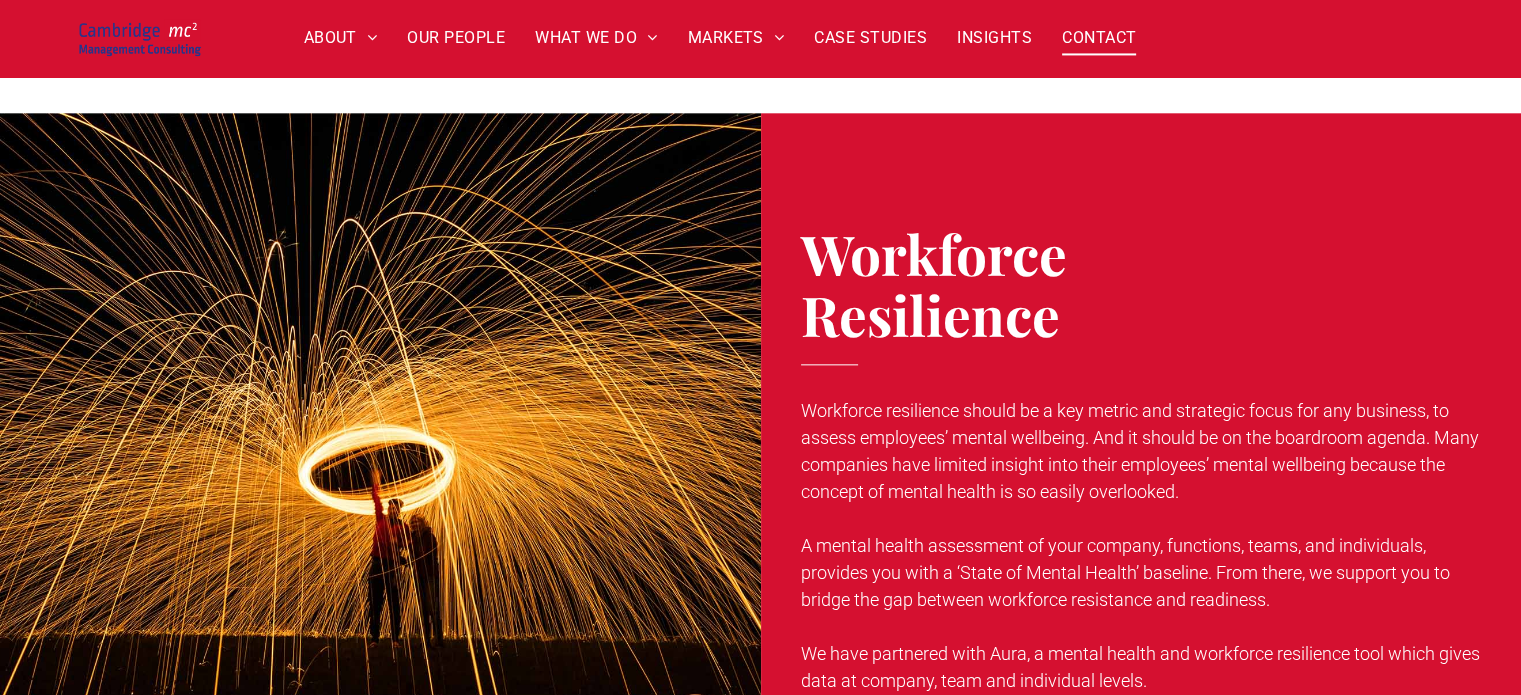click on "CONTACT" at bounding box center (1099, 38) 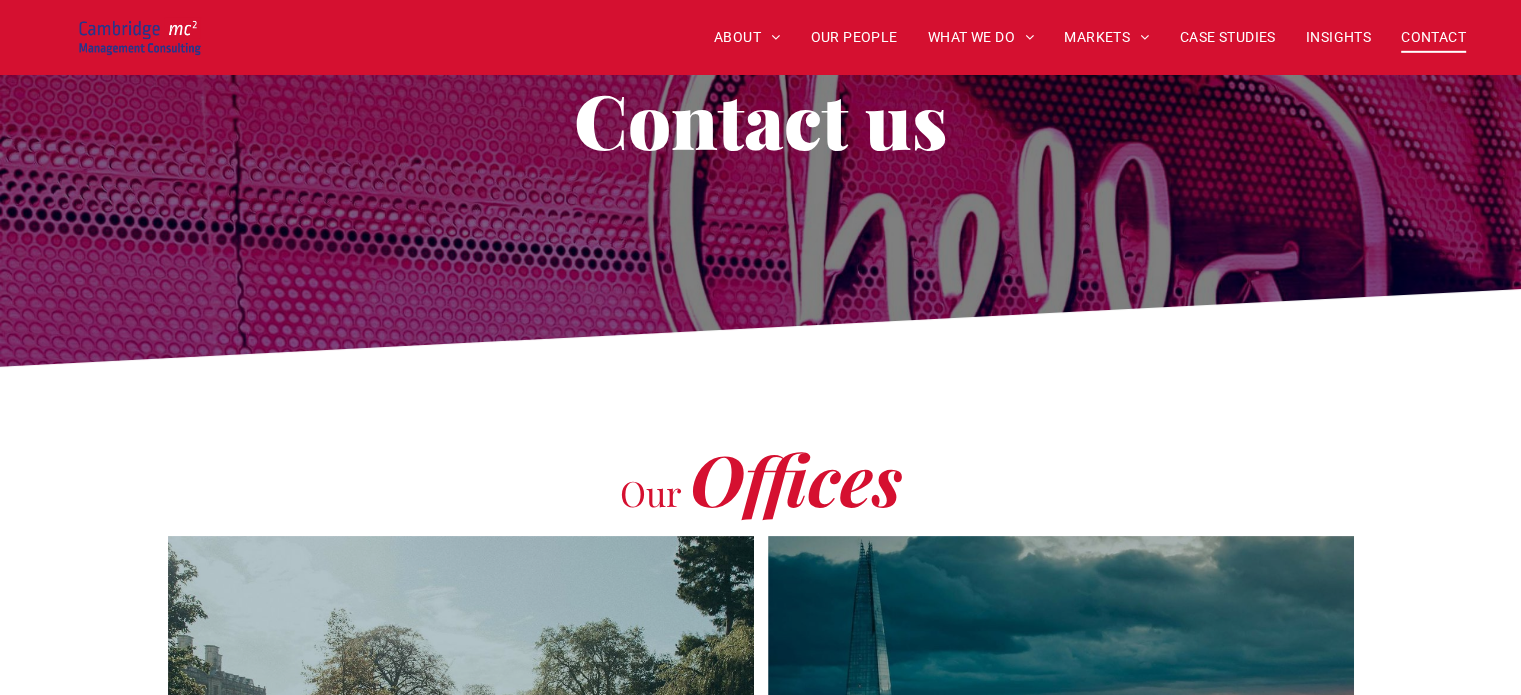 scroll, scrollTop: 0, scrollLeft: 0, axis: both 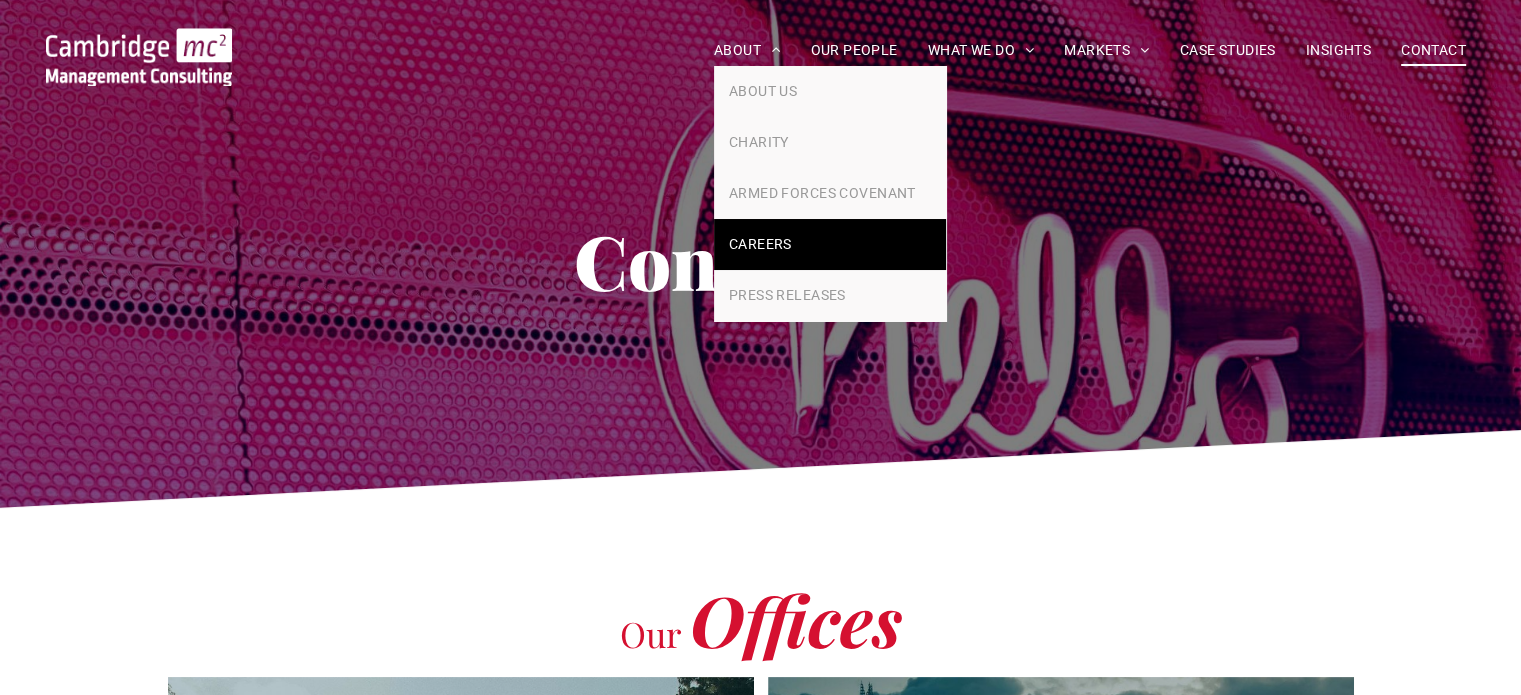 click on "CAREERS" at bounding box center (760, 244) 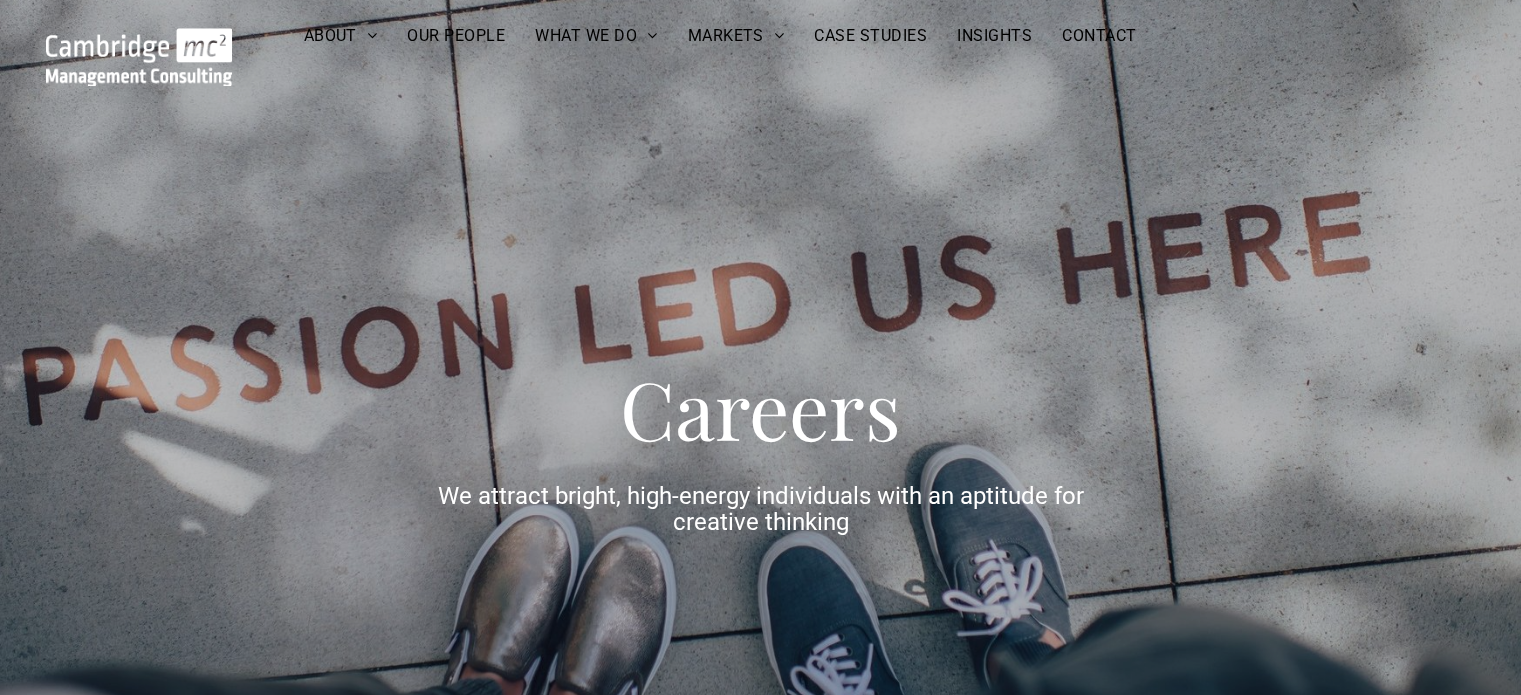 scroll, scrollTop: 0, scrollLeft: 0, axis: both 